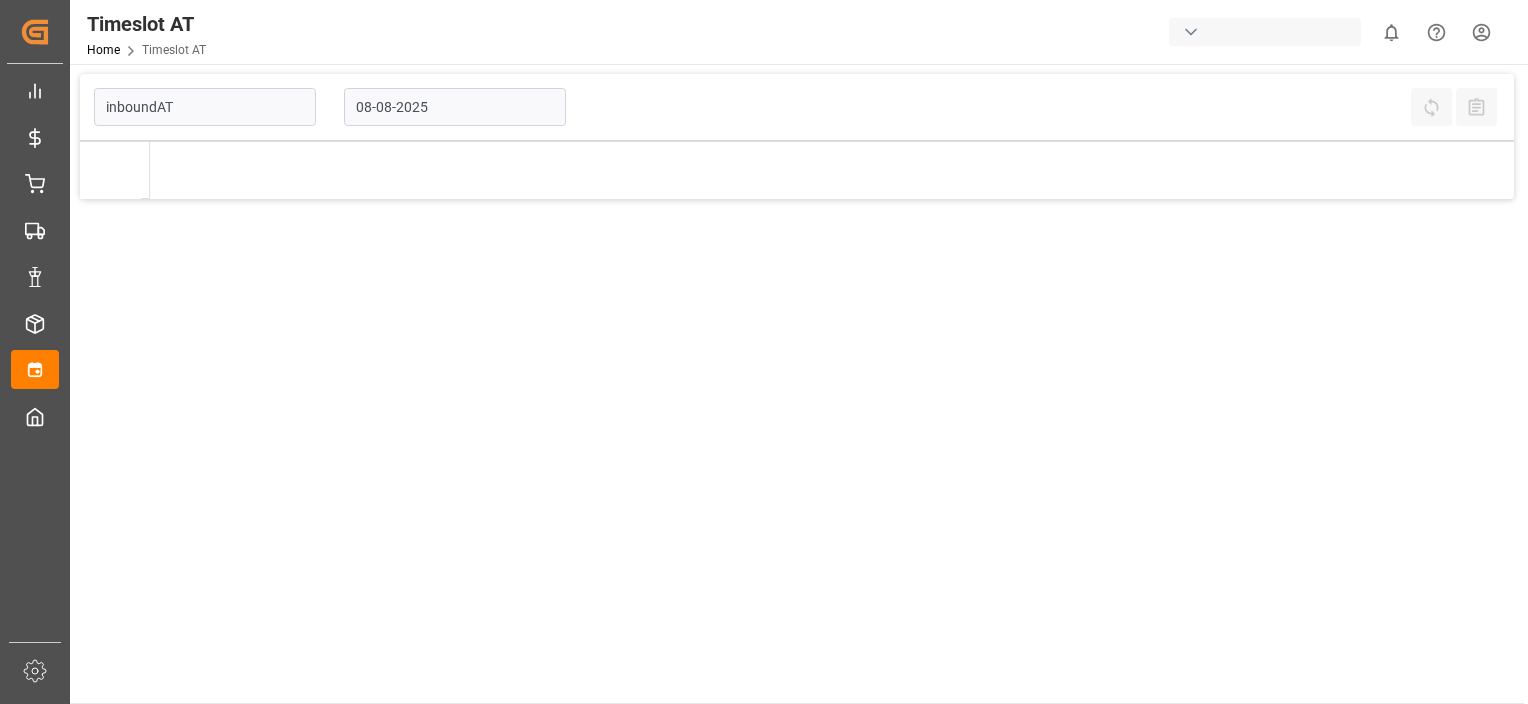 scroll, scrollTop: 0, scrollLeft: 0, axis: both 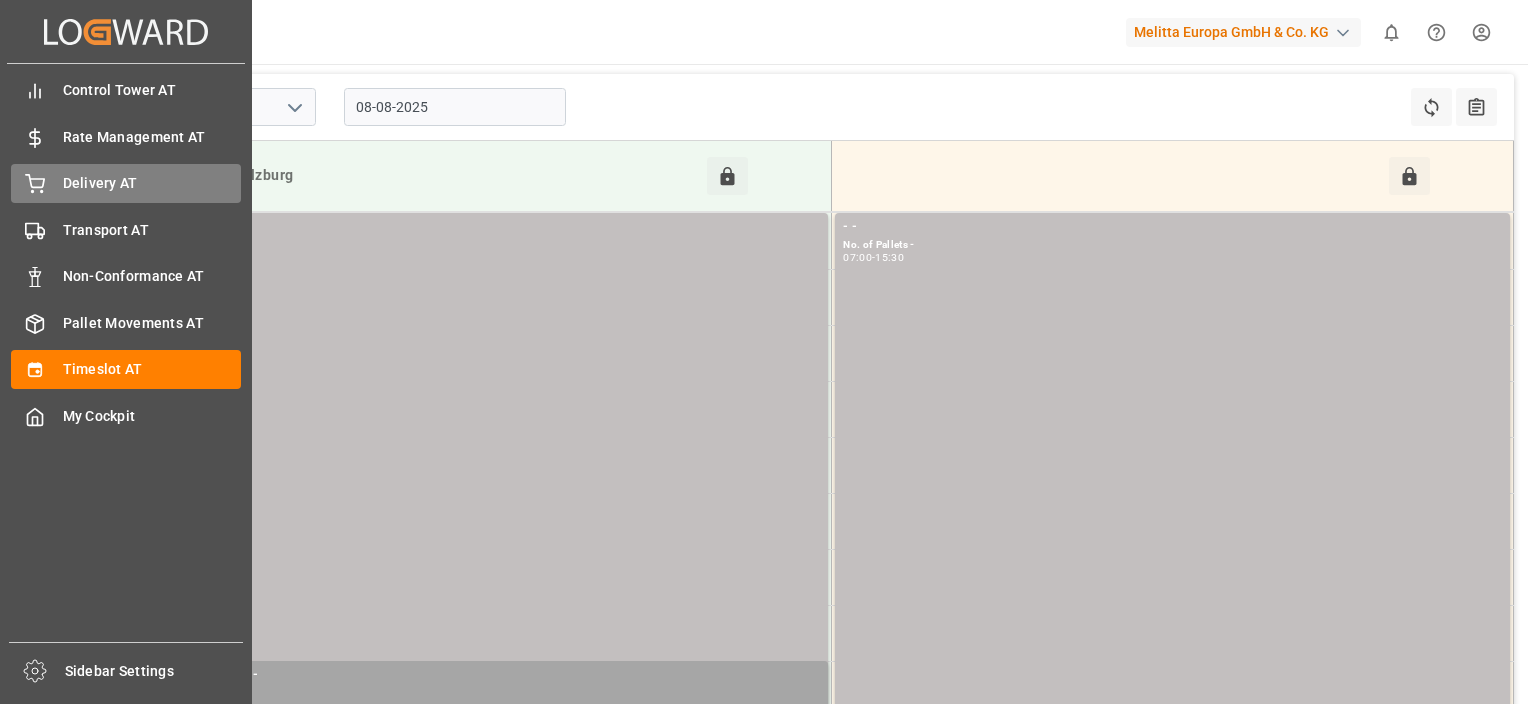 click on "Delivery AT Delivery AT" at bounding box center [126, 183] 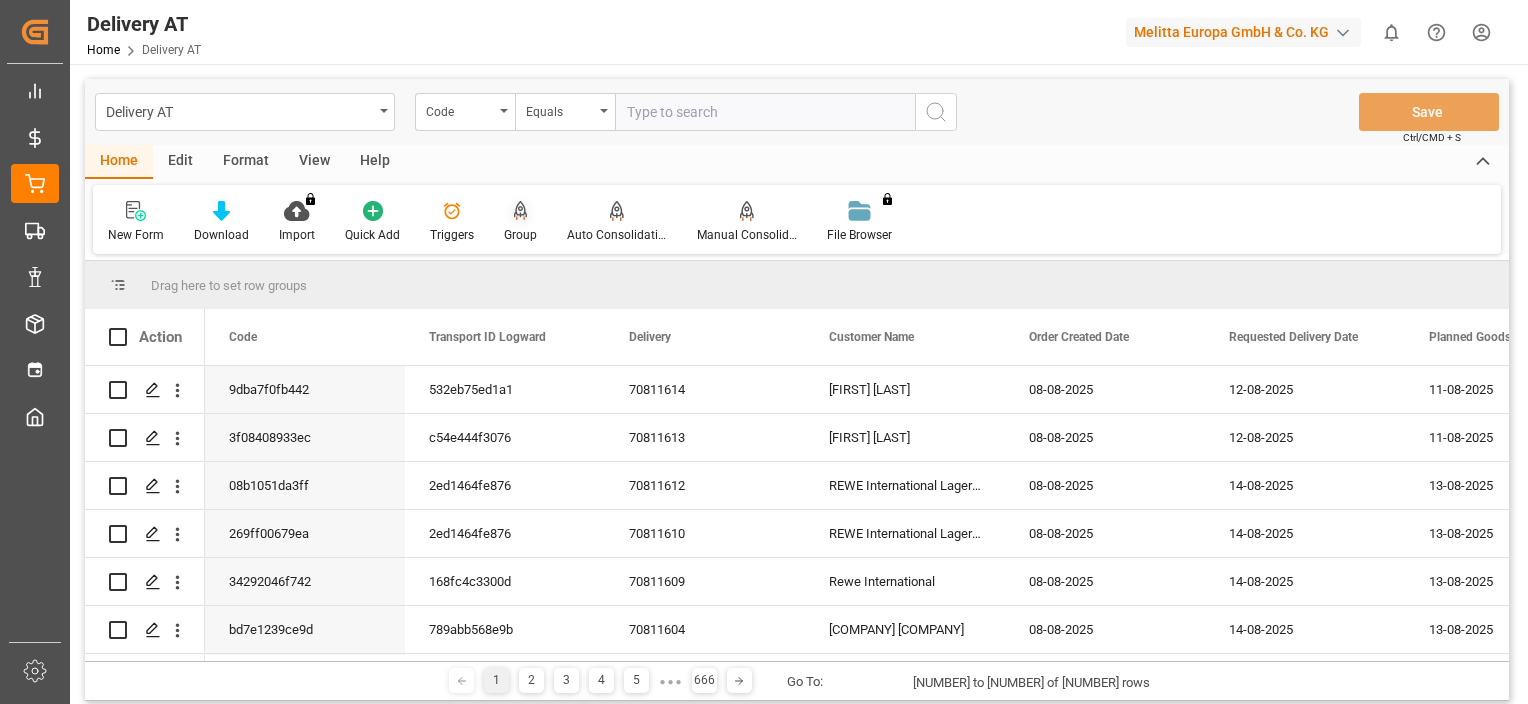 click on "Group" at bounding box center (520, 222) 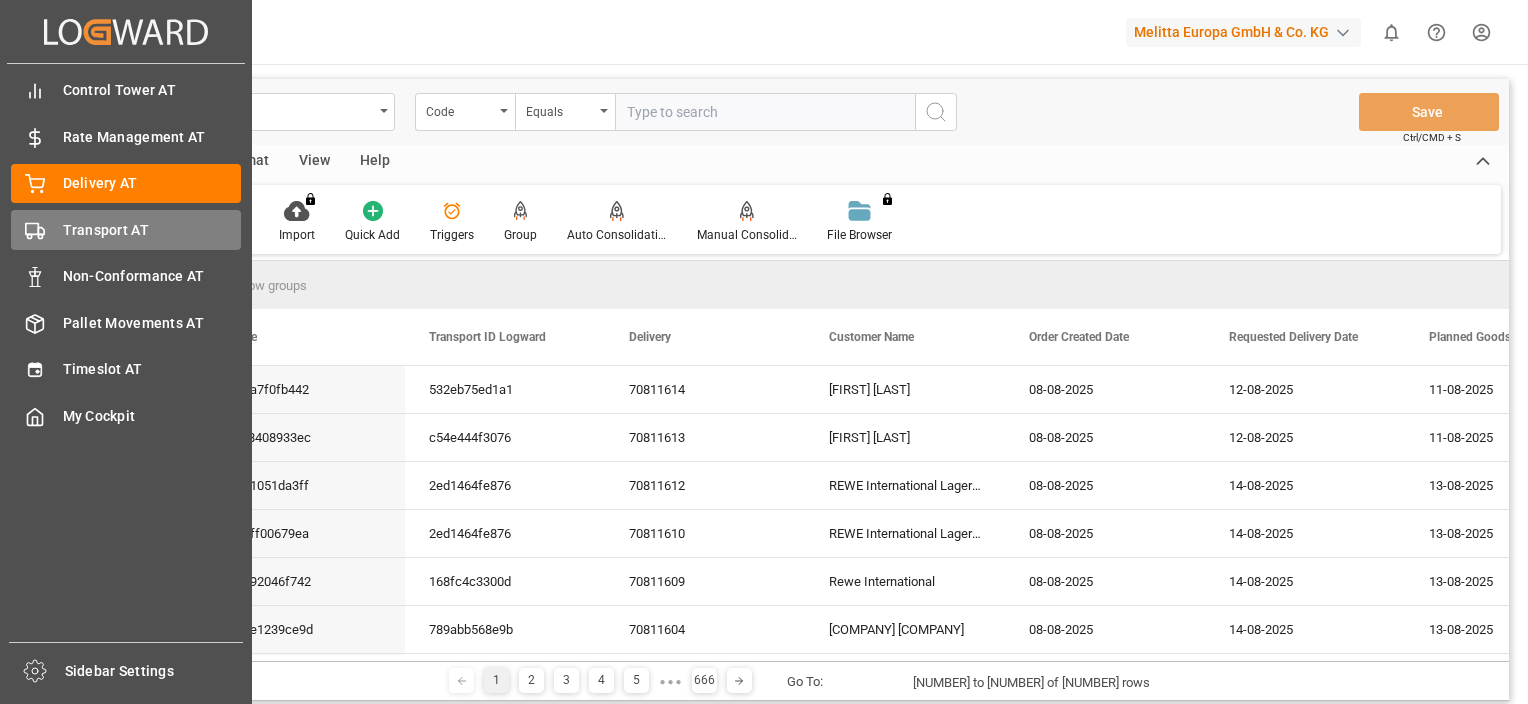 click 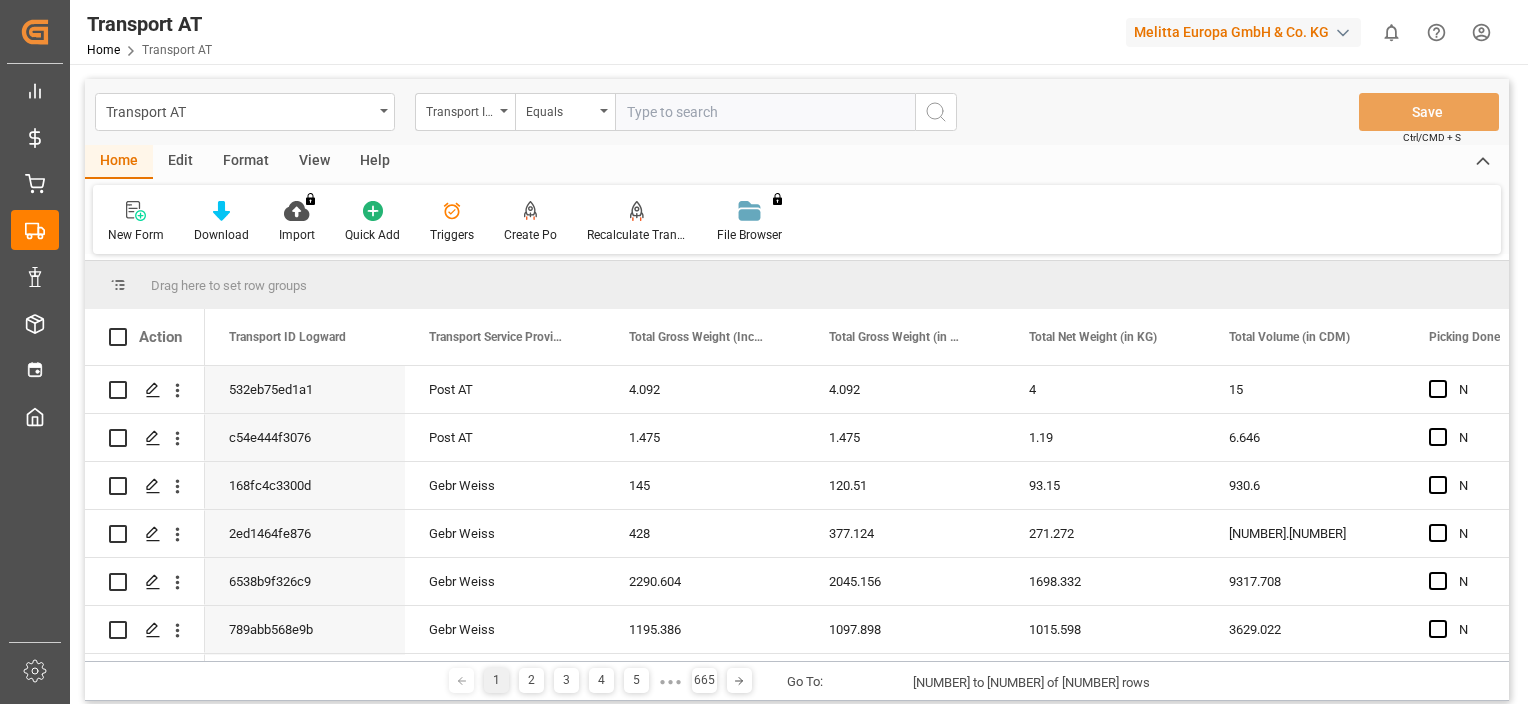 click at bounding box center (504, 111) 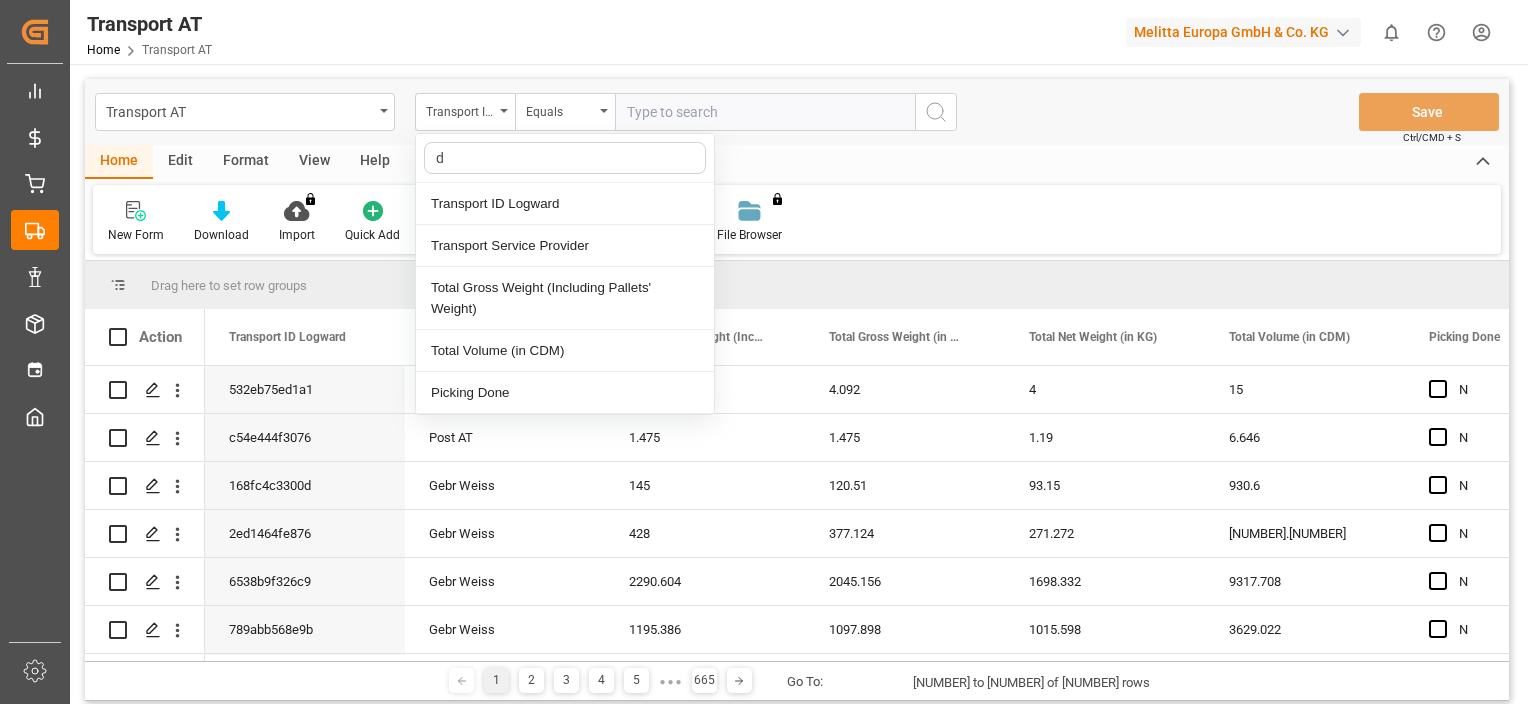 type on "do" 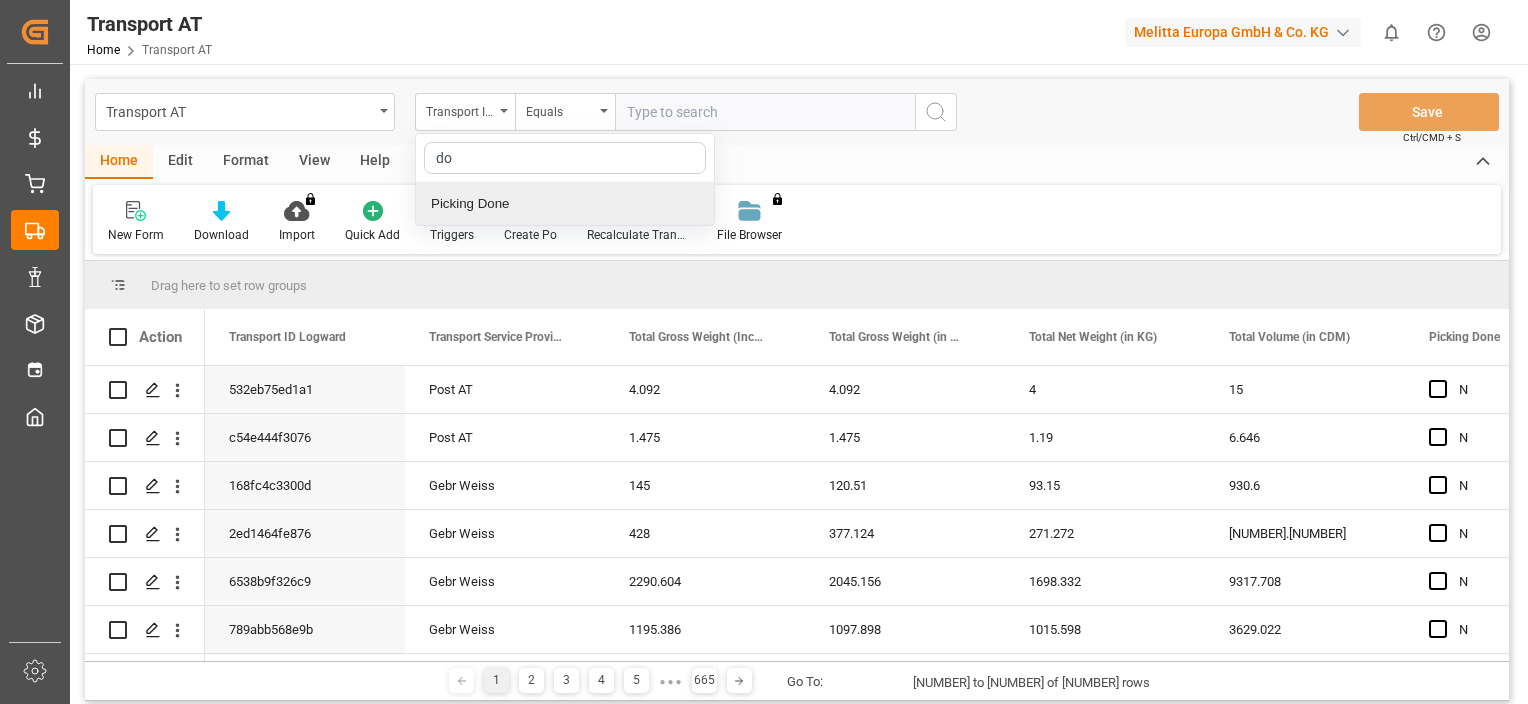 click on "Picking Done" at bounding box center (565, 204) 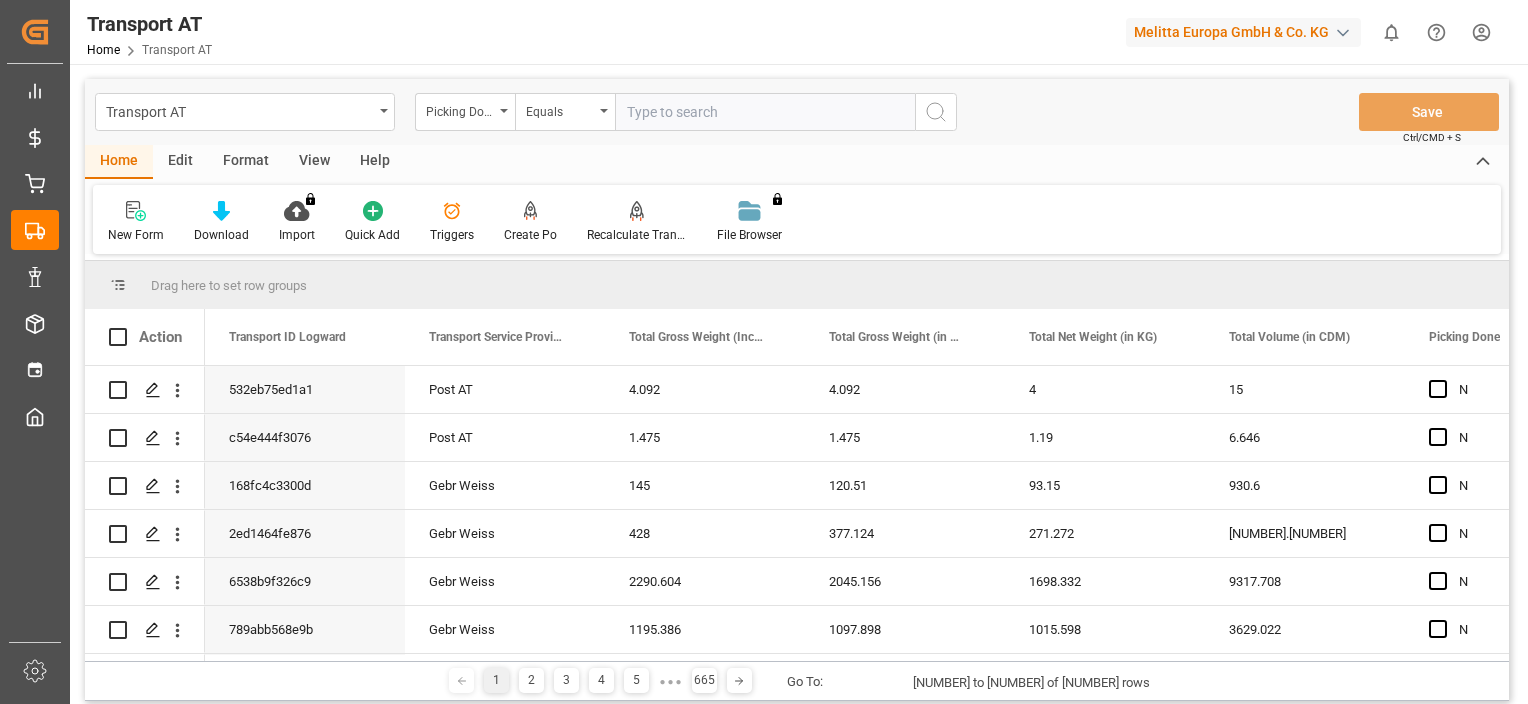 click at bounding box center (765, 112) 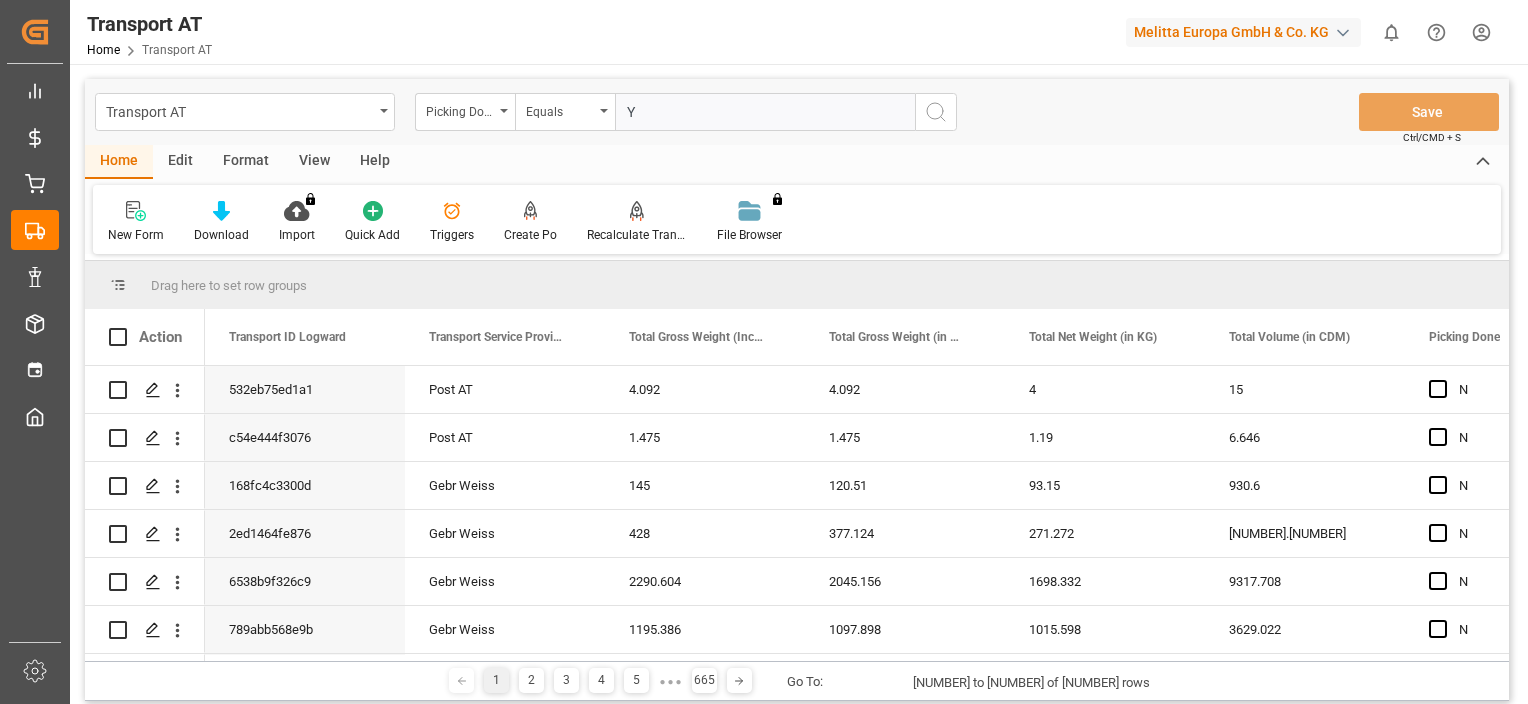 type 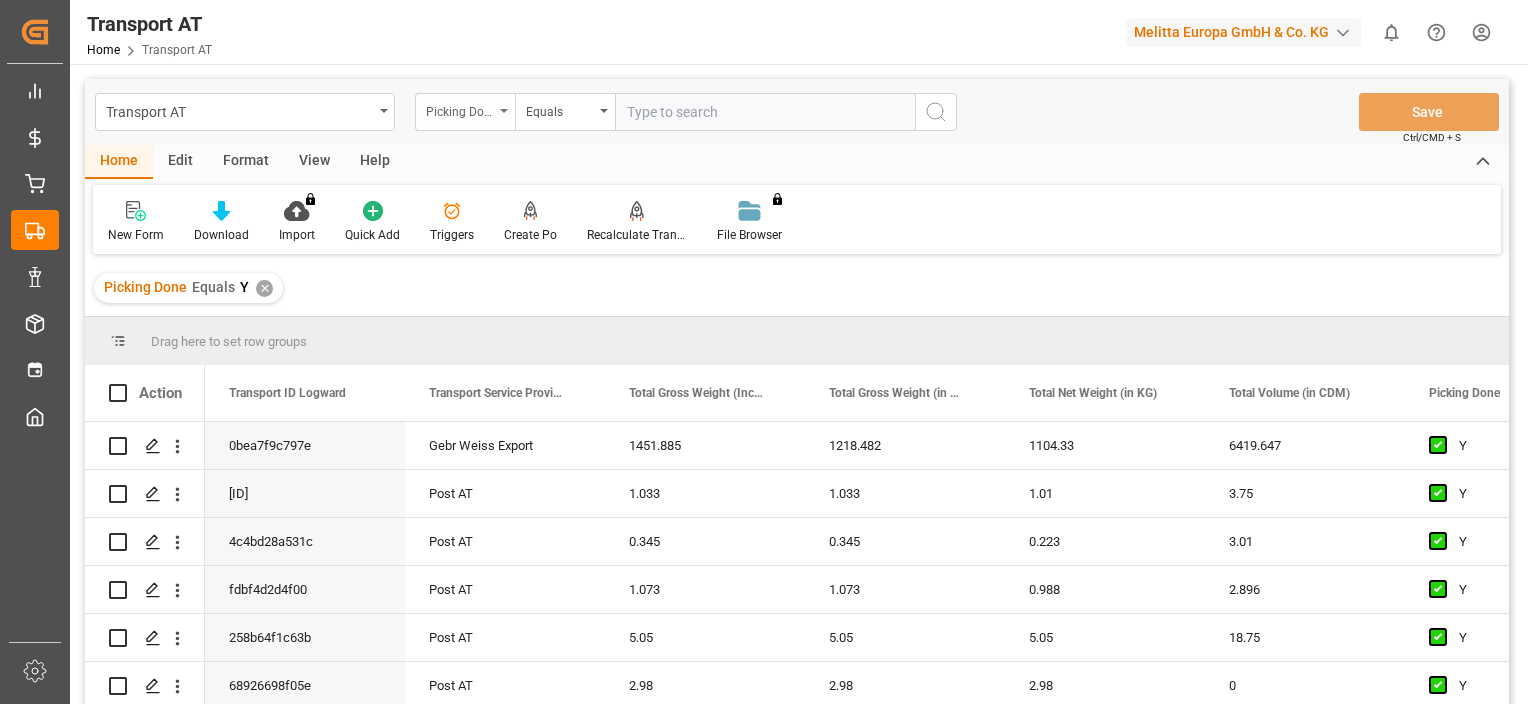 click on "Picking Done" at bounding box center (465, 112) 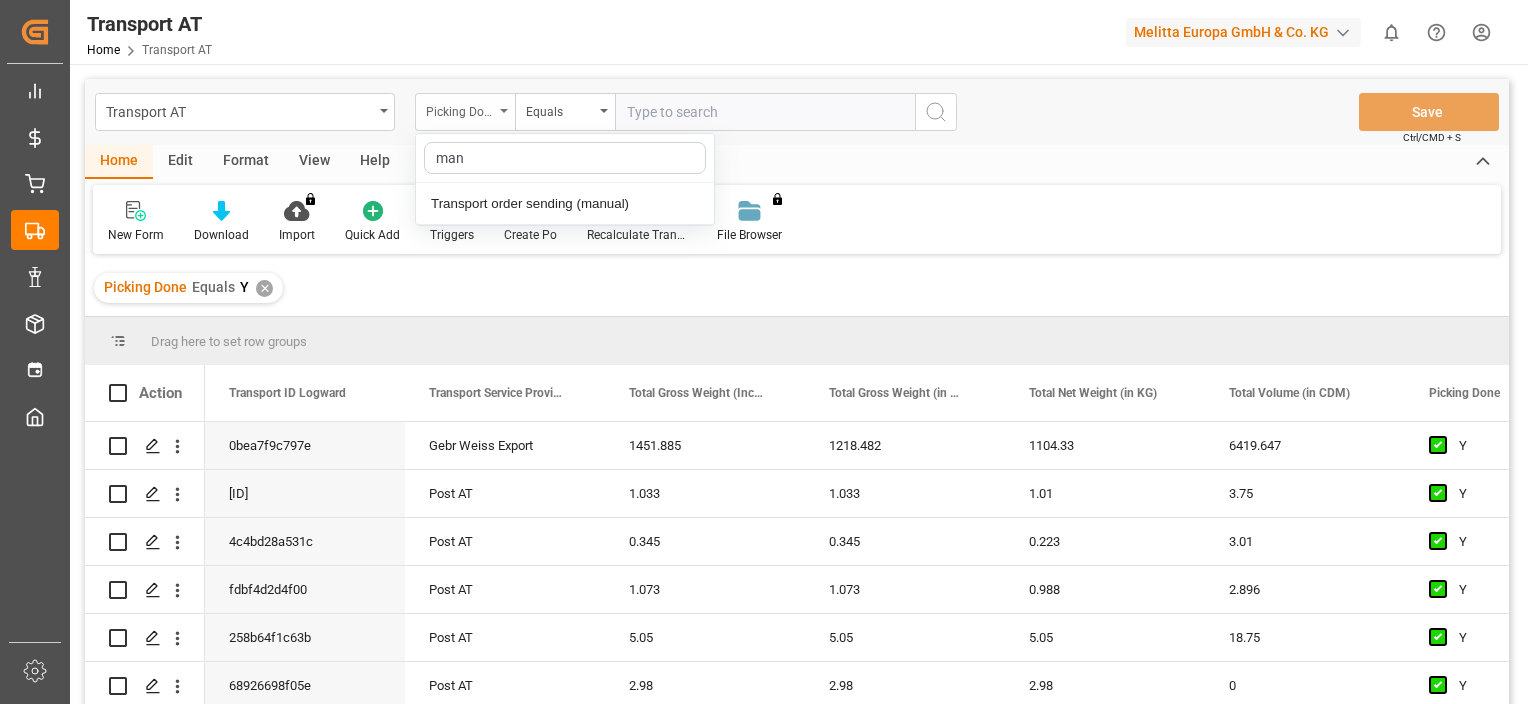 type on "manu" 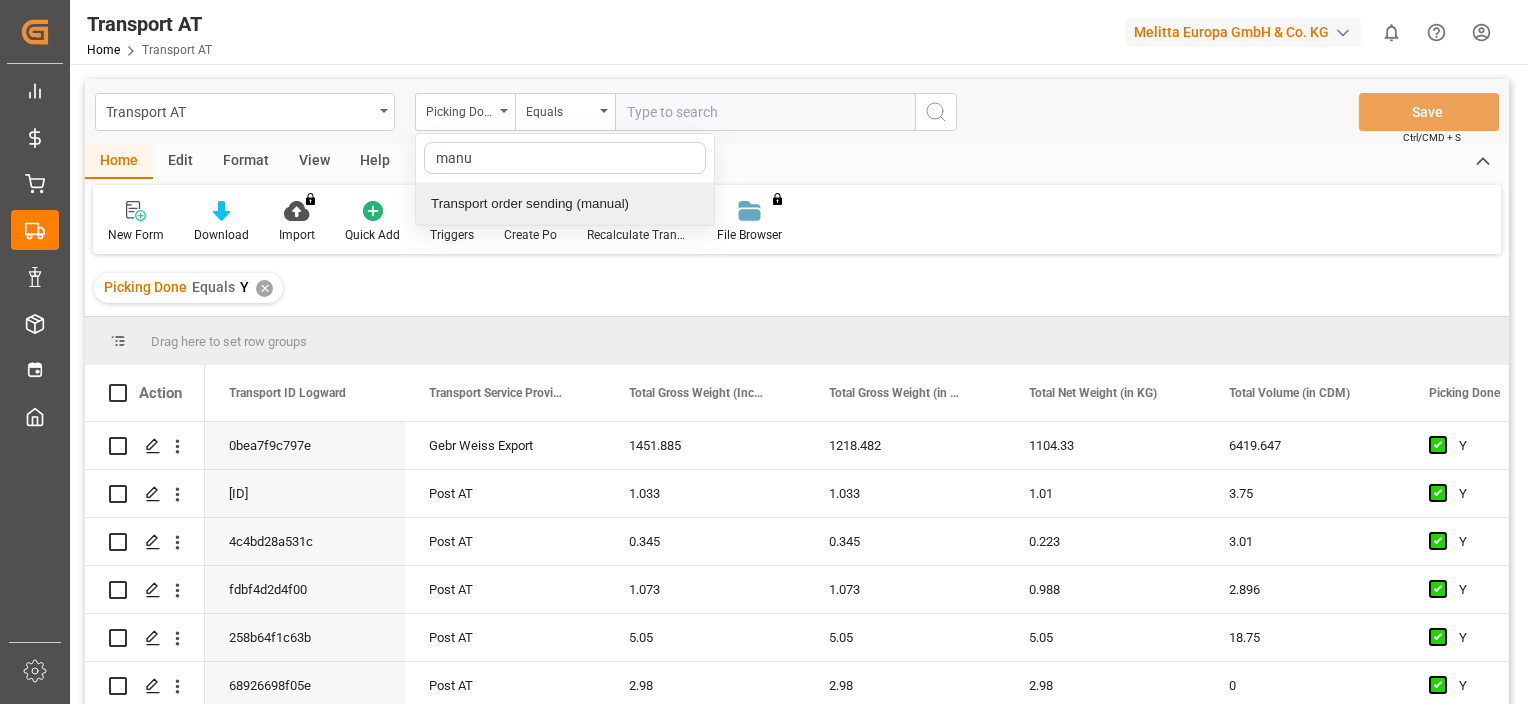 click on "Transport order sending (manual)" at bounding box center [565, 204] 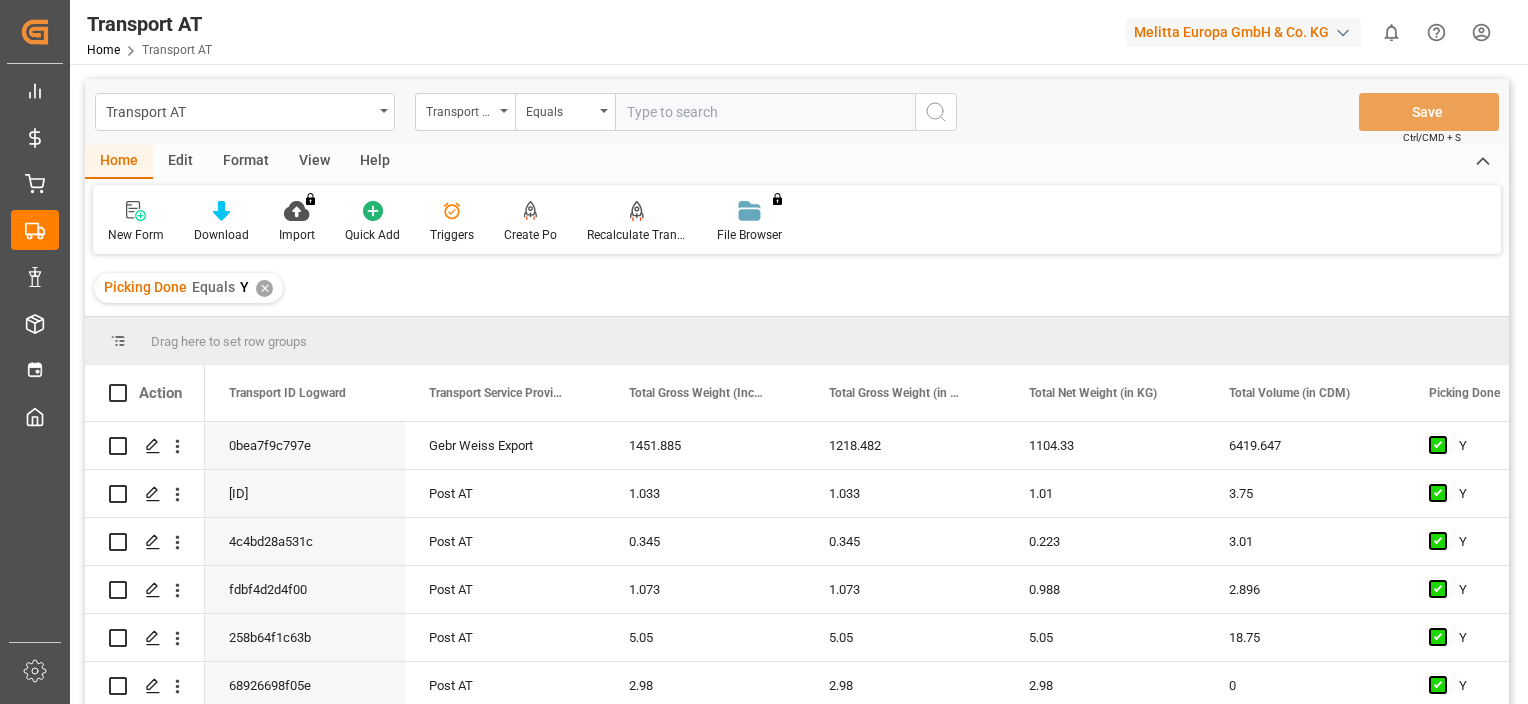 click at bounding box center [765, 112] 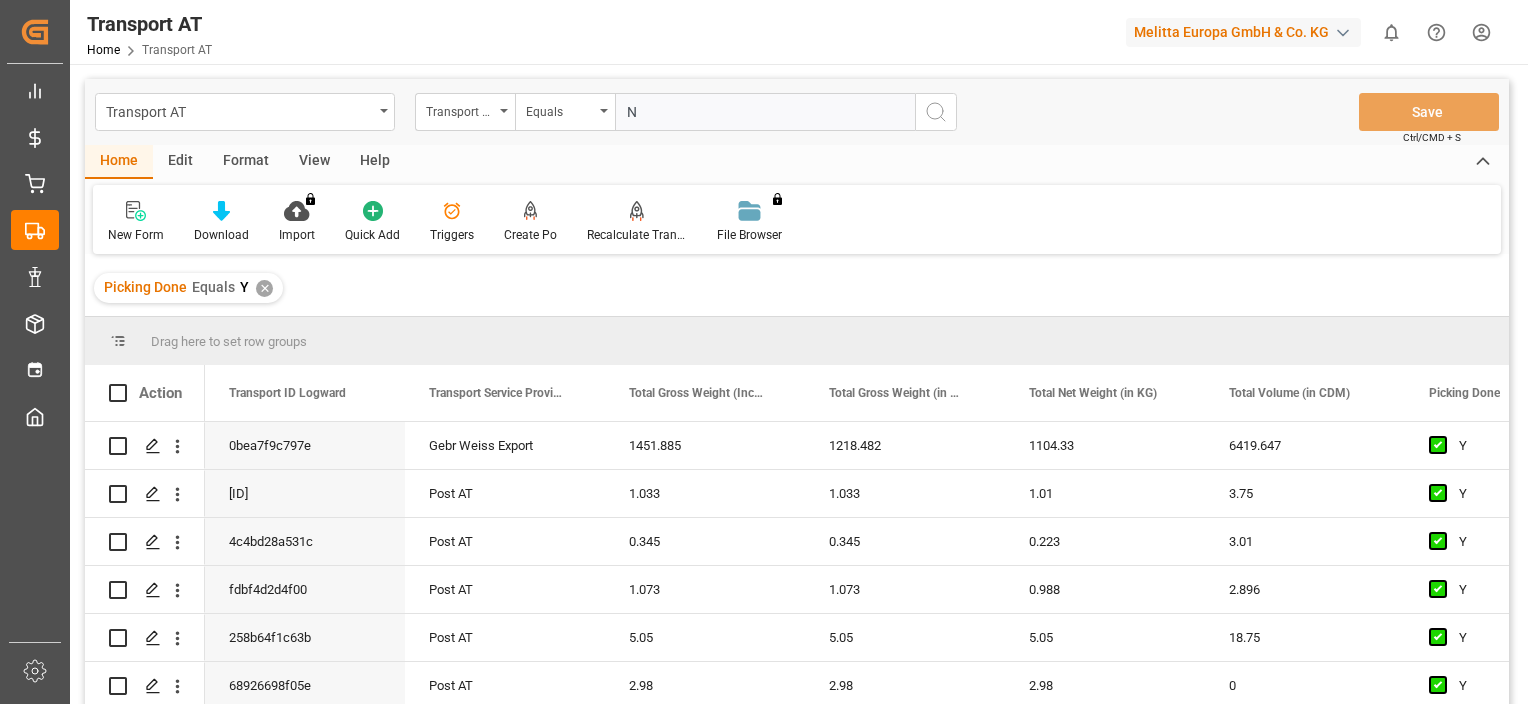 type 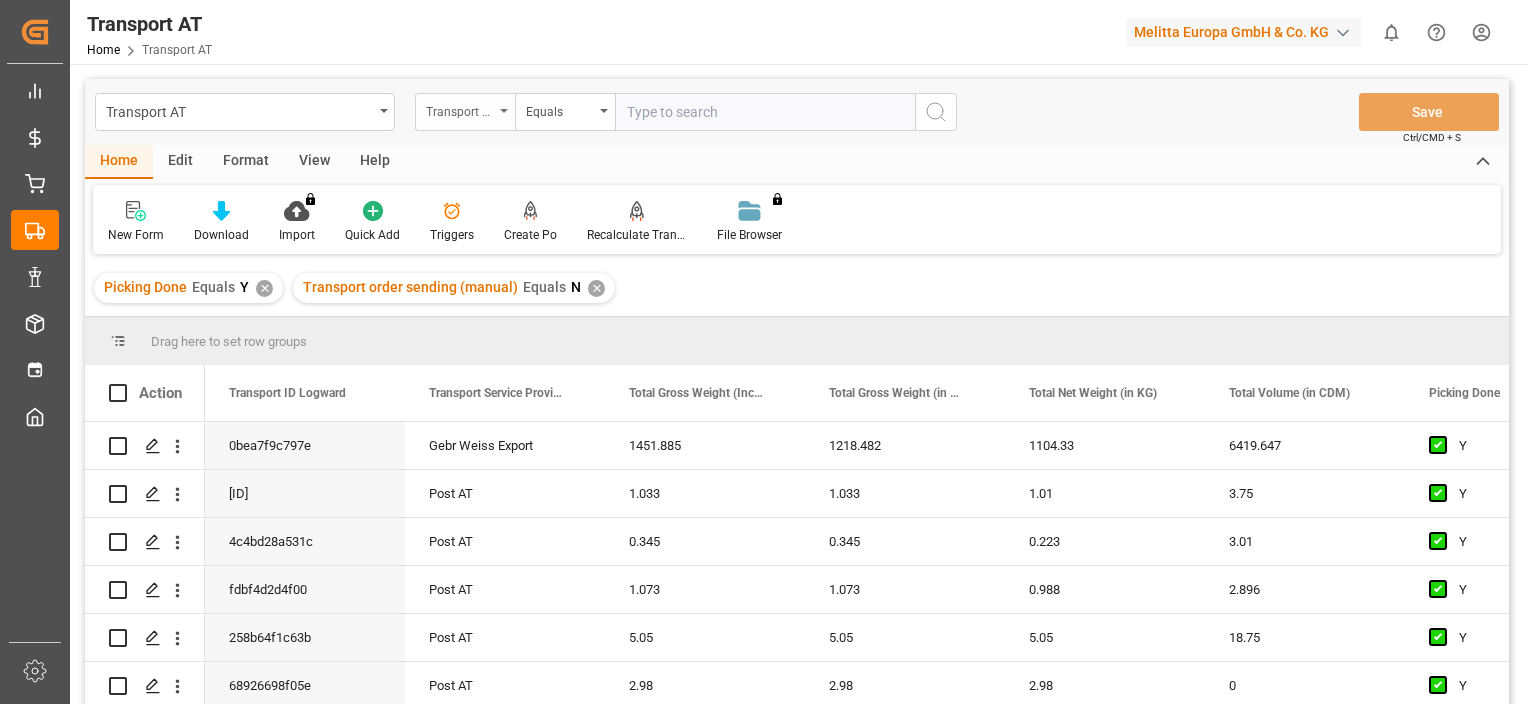 click on "Transport order sending (manual)" at bounding box center (465, 112) 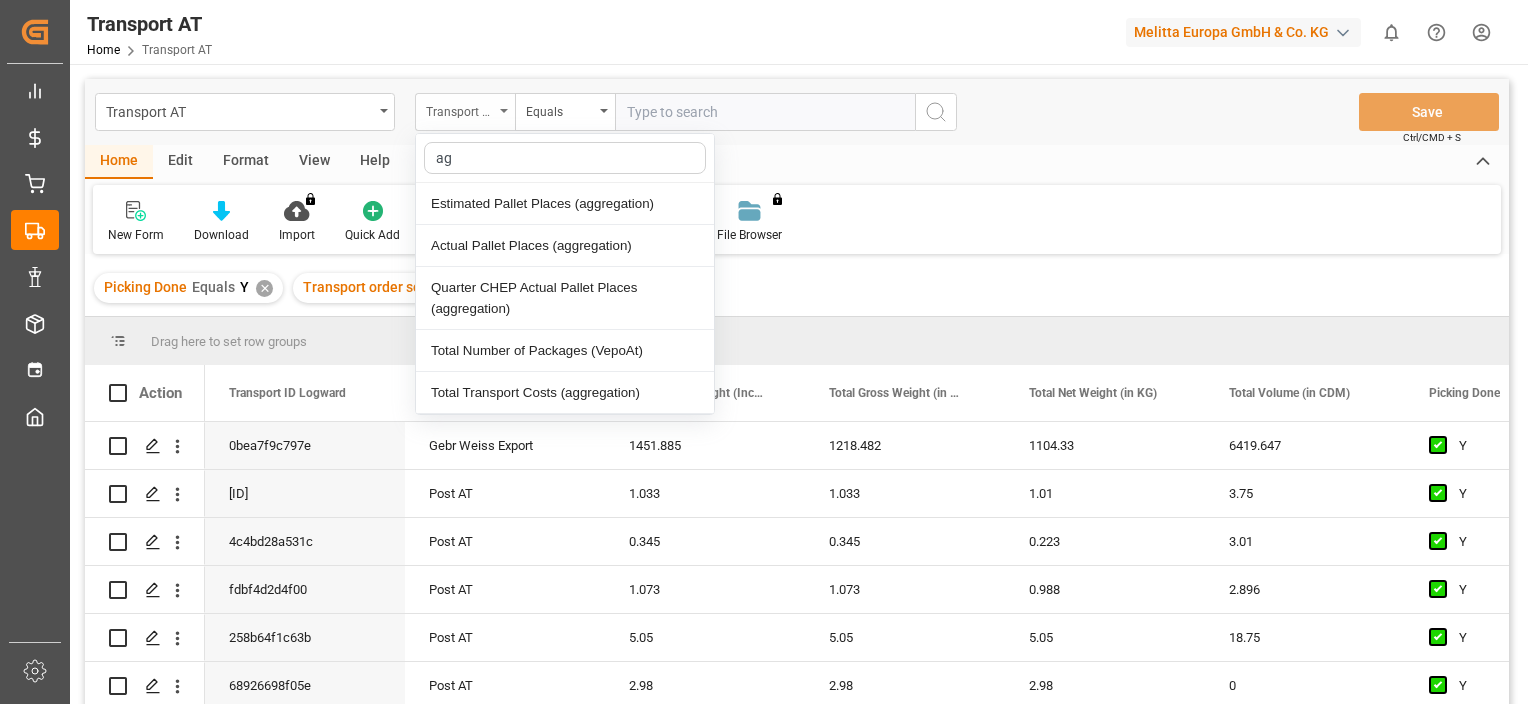 type on "agg" 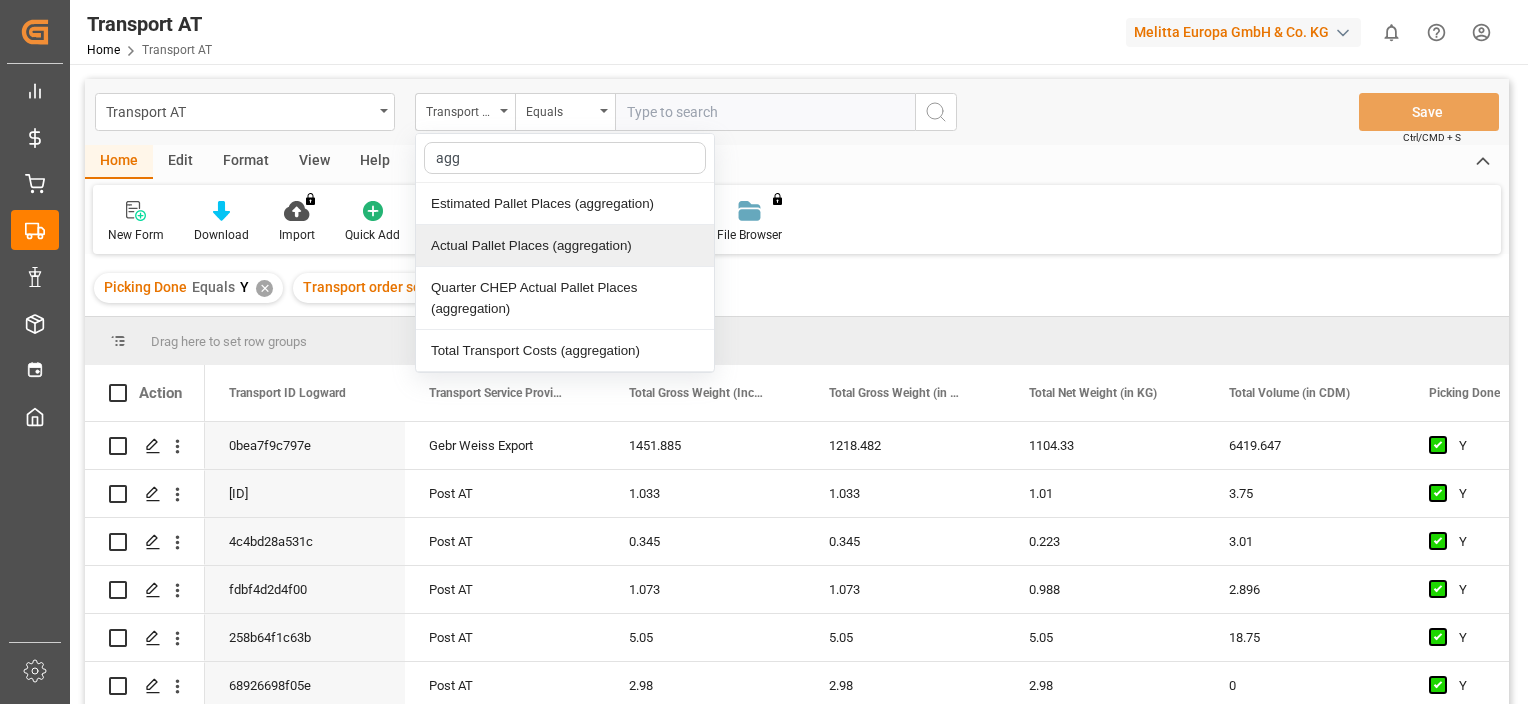 click on "Actual Pallet Places (aggregation)" at bounding box center [565, 246] 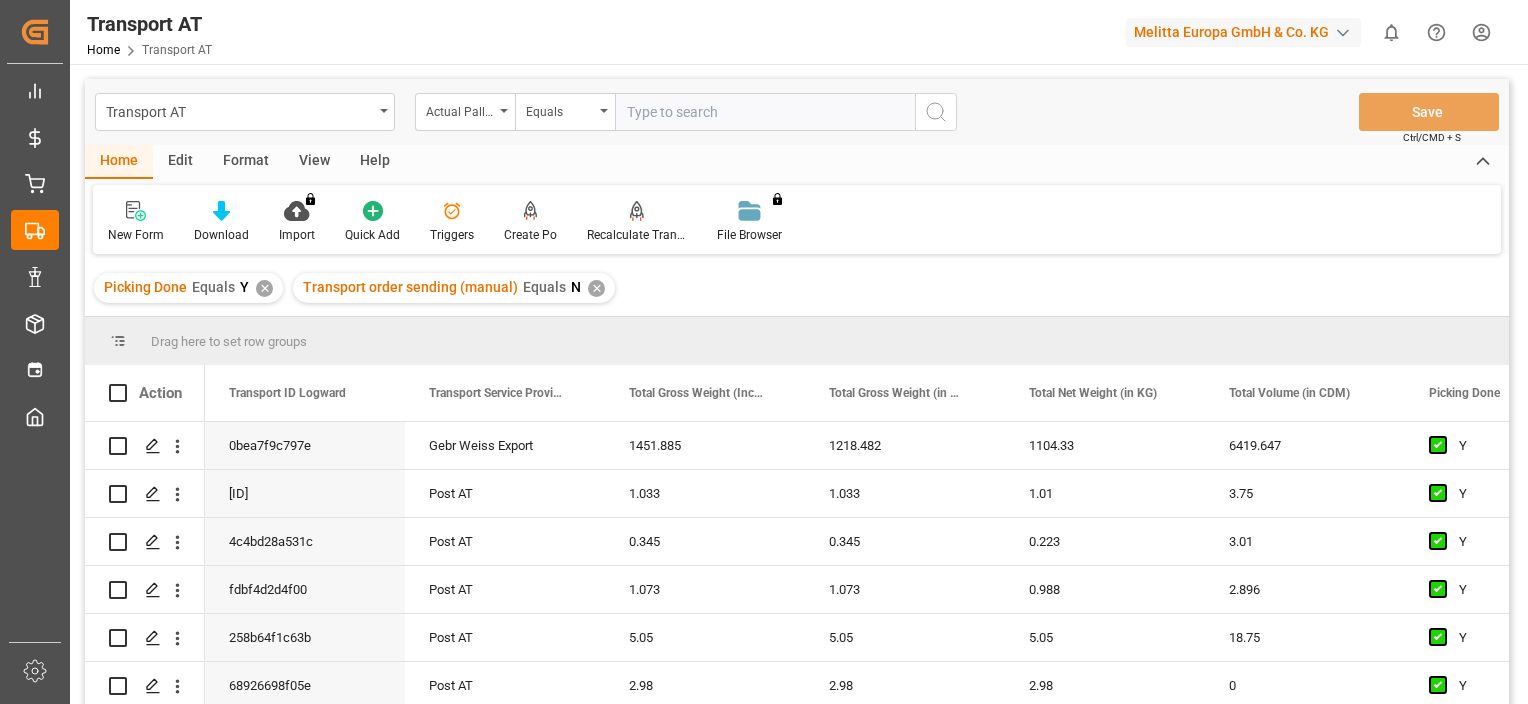 click at bounding box center (765, 112) 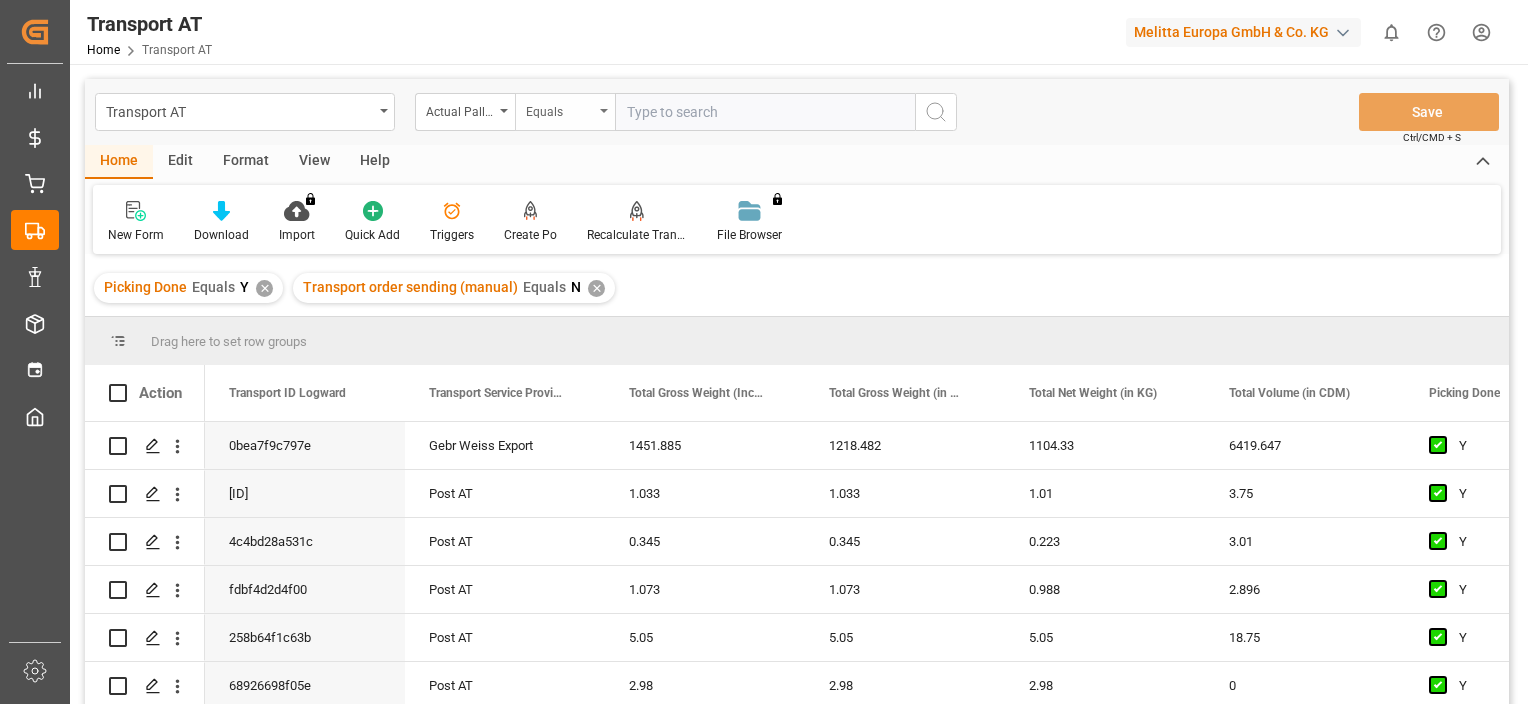 click on "Equals" at bounding box center (565, 112) 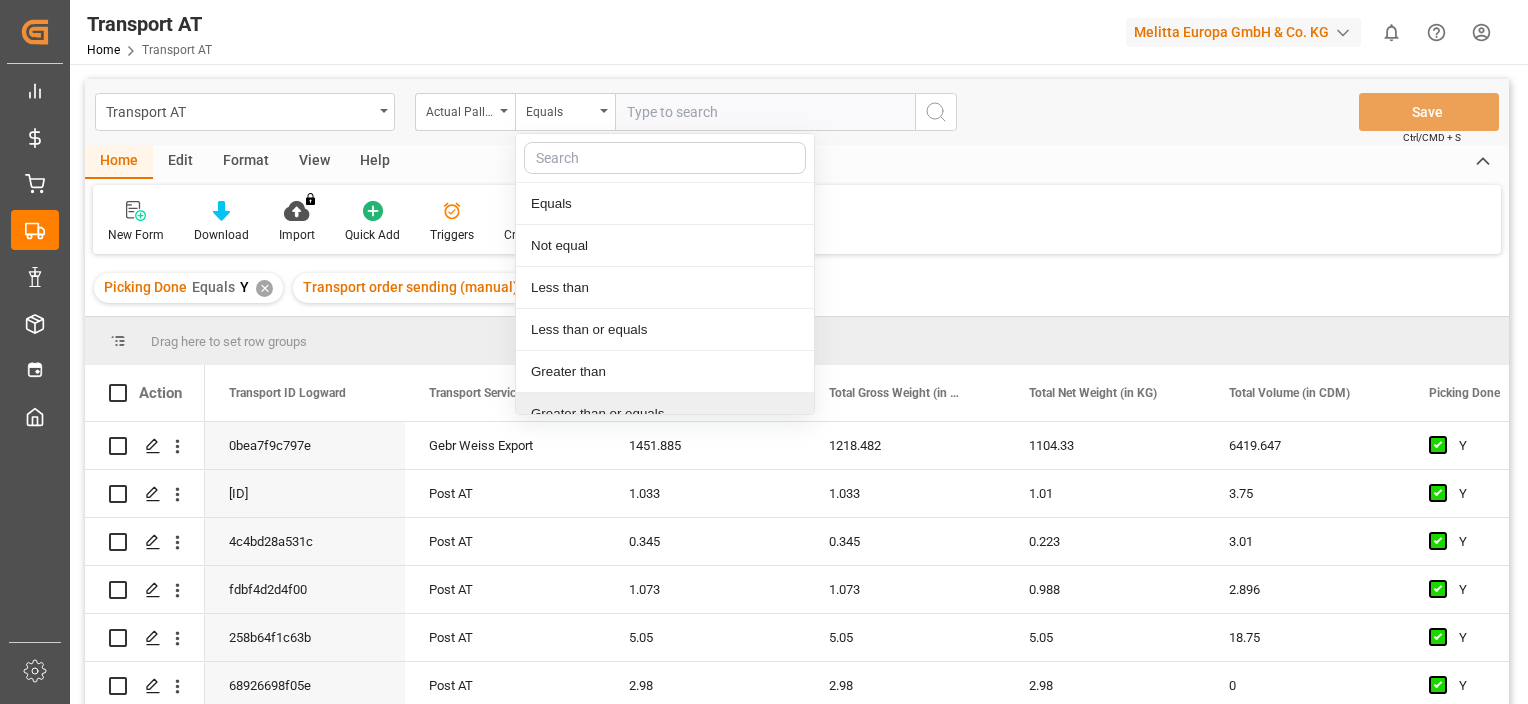 click on "Greater than or equals" at bounding box center [665, 414] 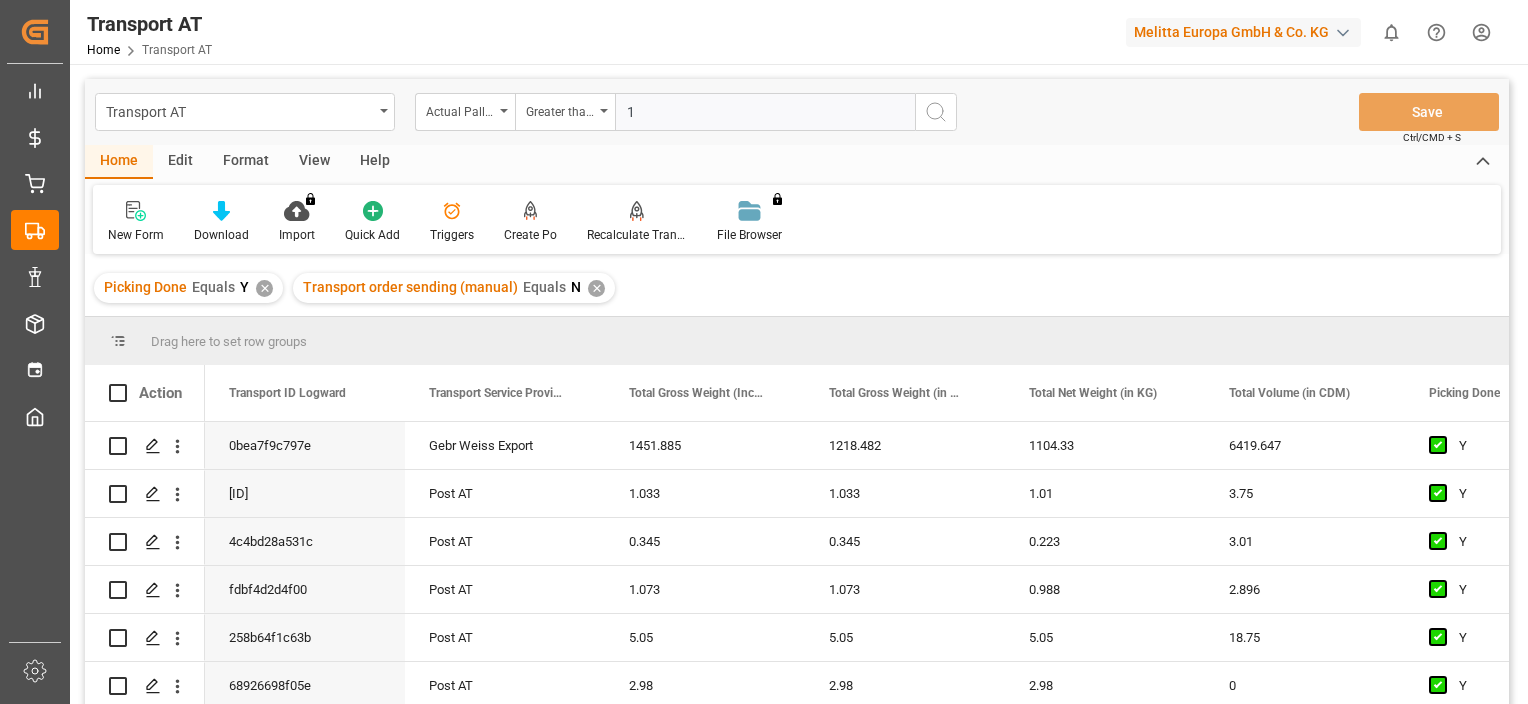 type on "1" 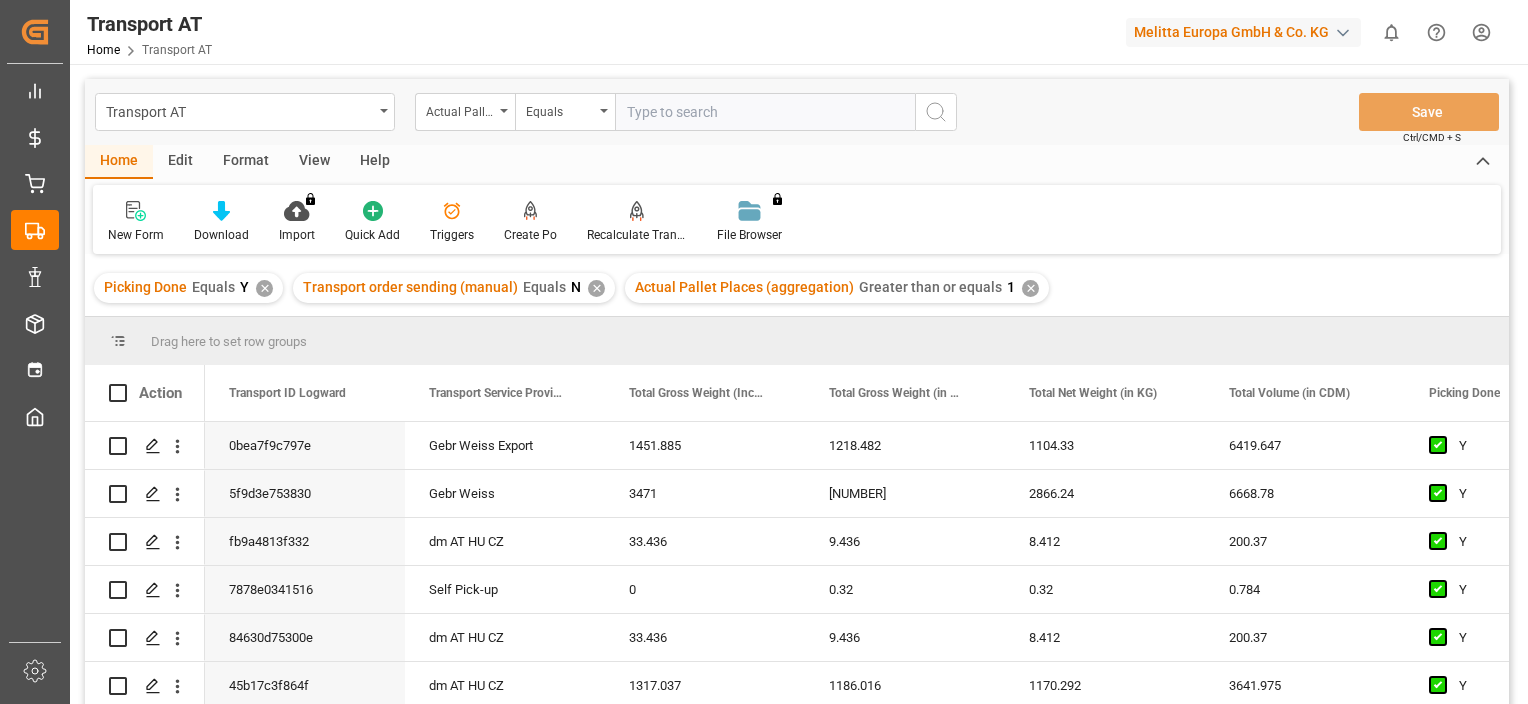click on "View" at bounding box center (314, 162) 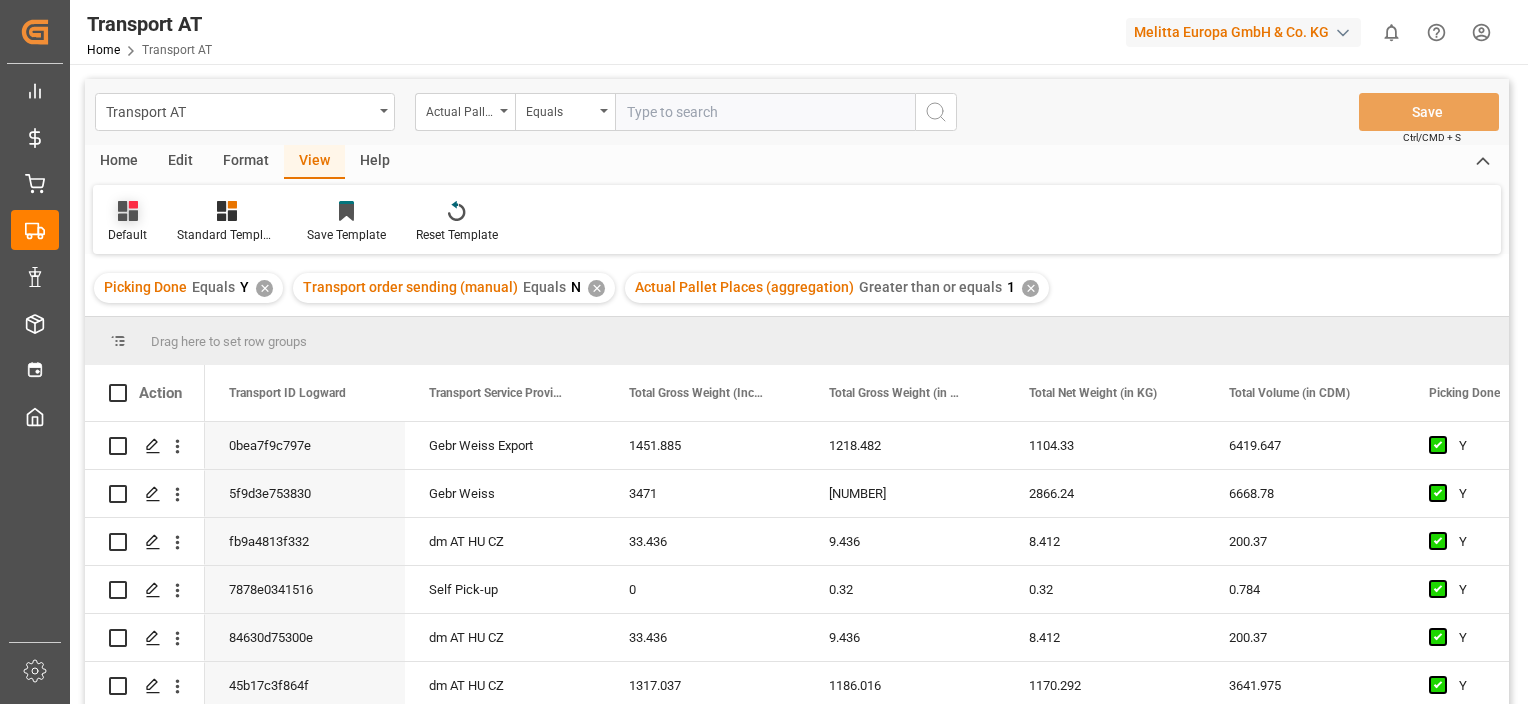 click on "Default" at bounding box center [127, 222] 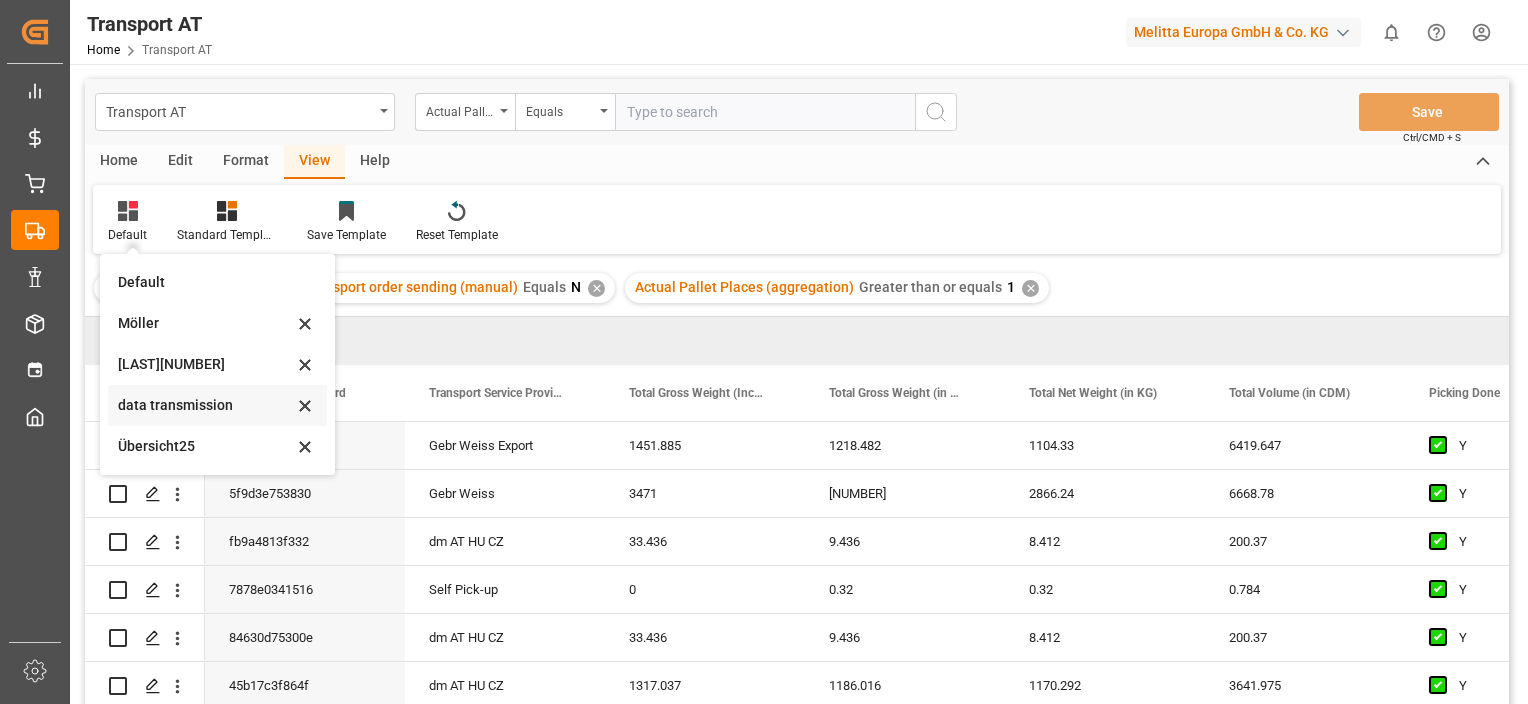 click on "data transmission" at bounding box center [205, 405] 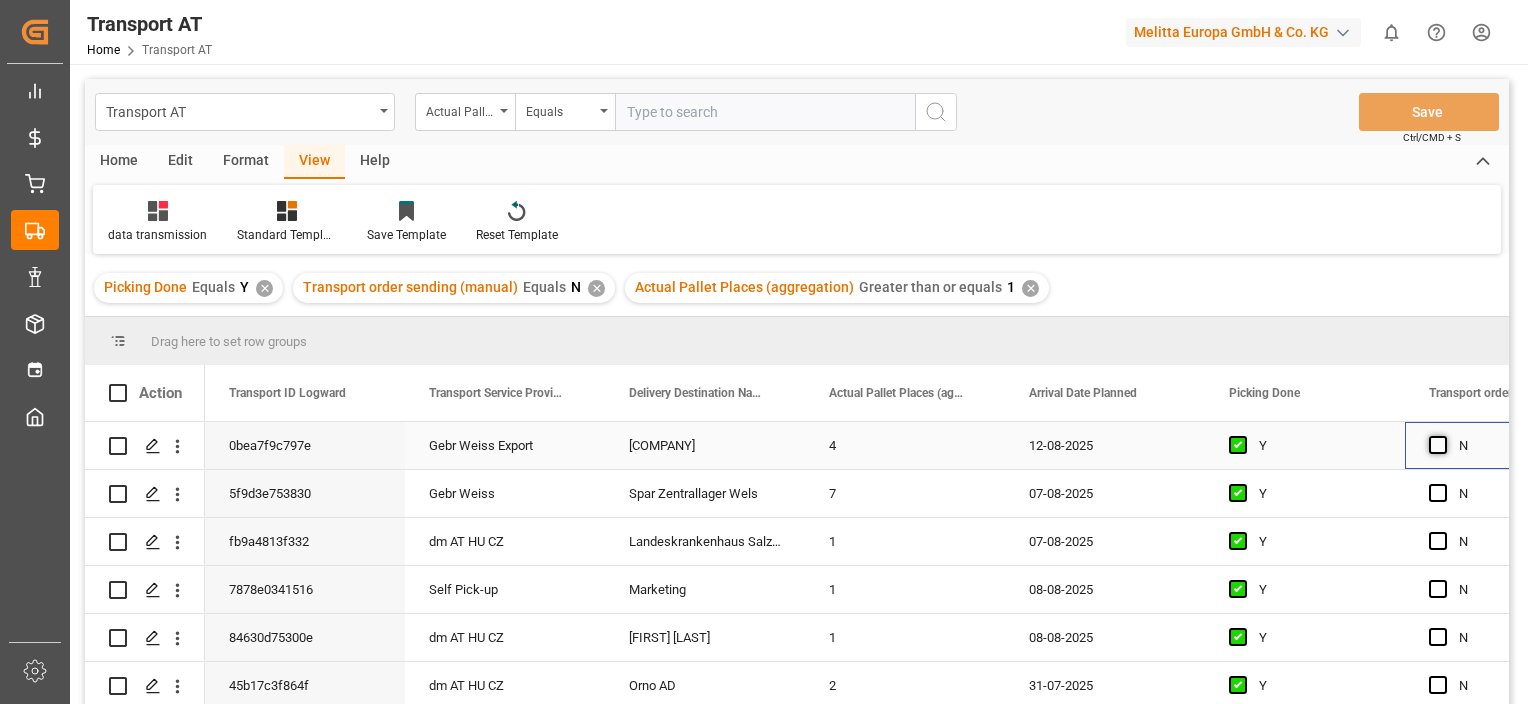 click at bounding box center (1438, 445) 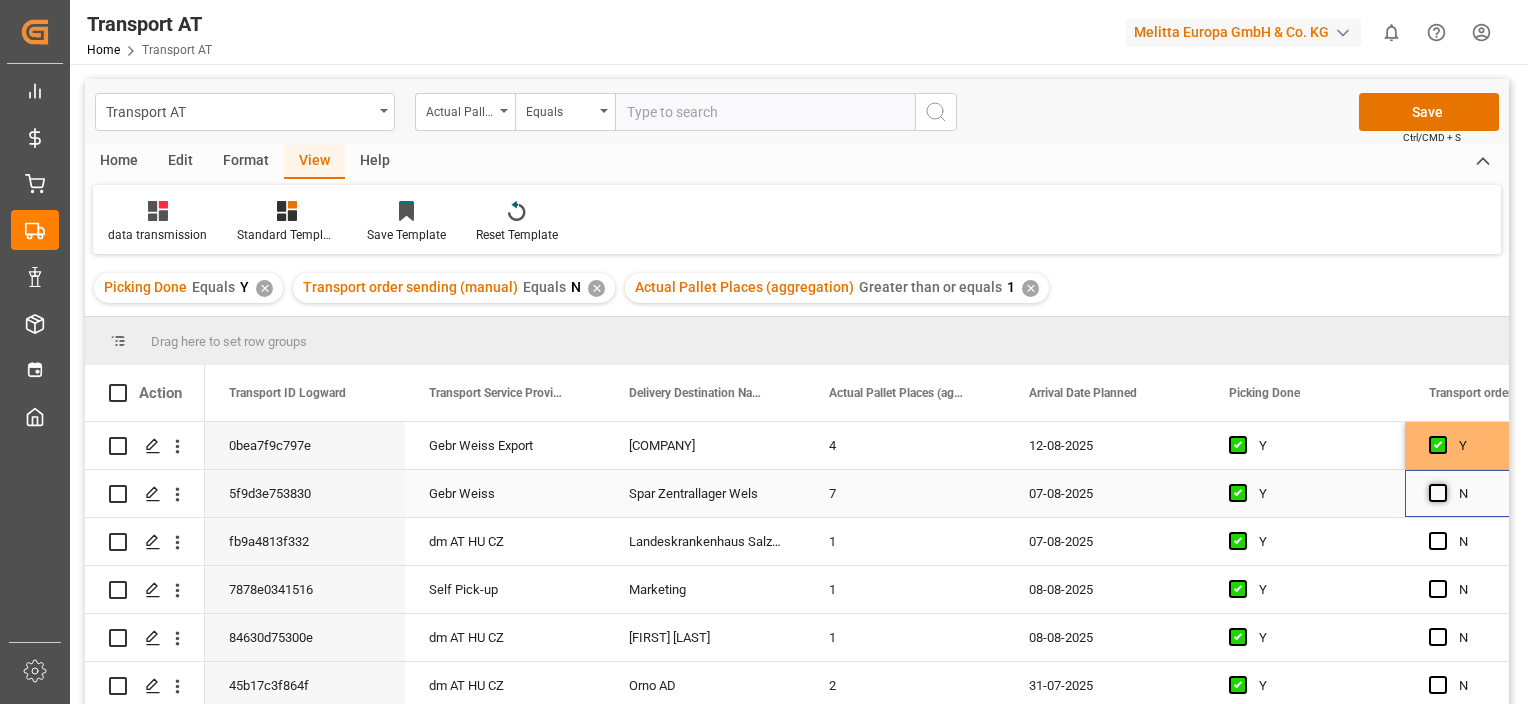 click at bounding box center [1438, 493] 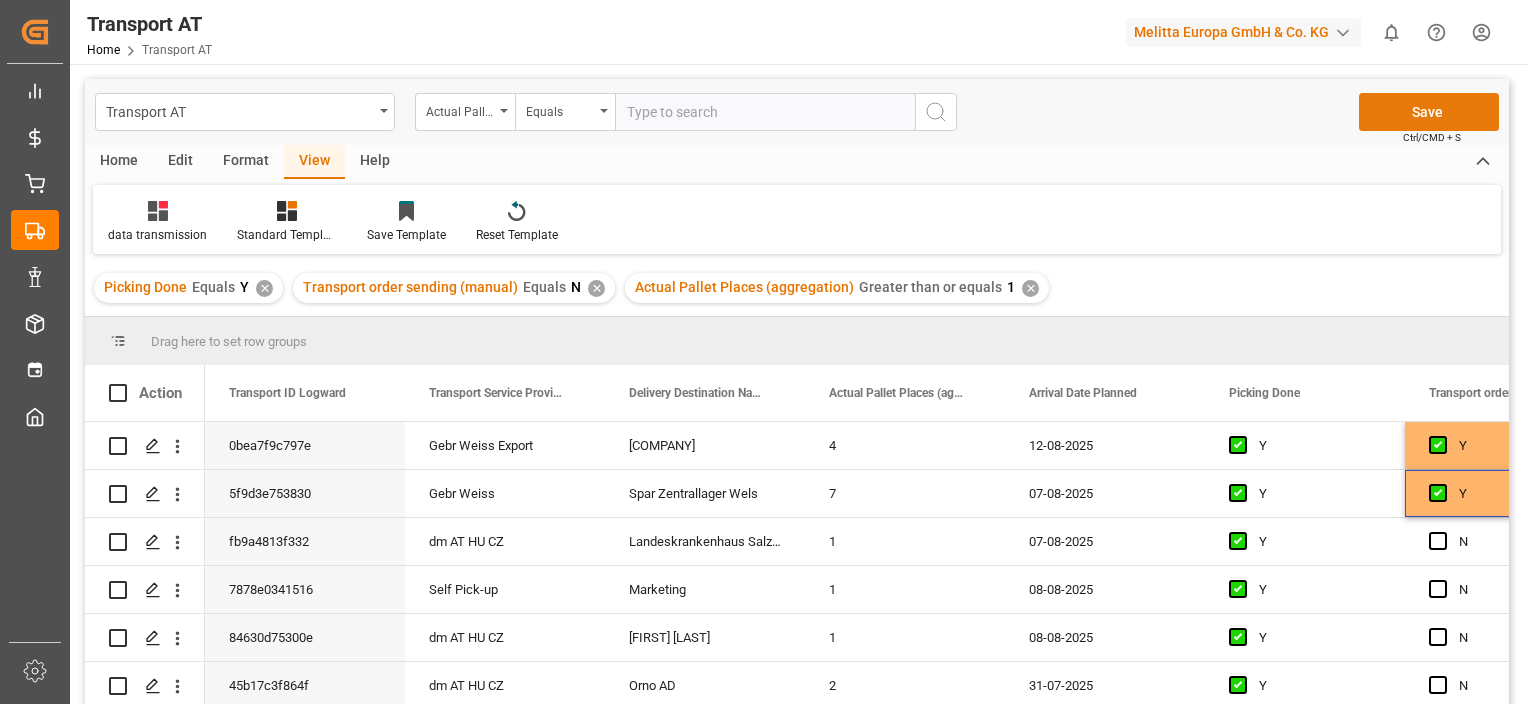 click on "Save" at bounding box center (1429, 112) 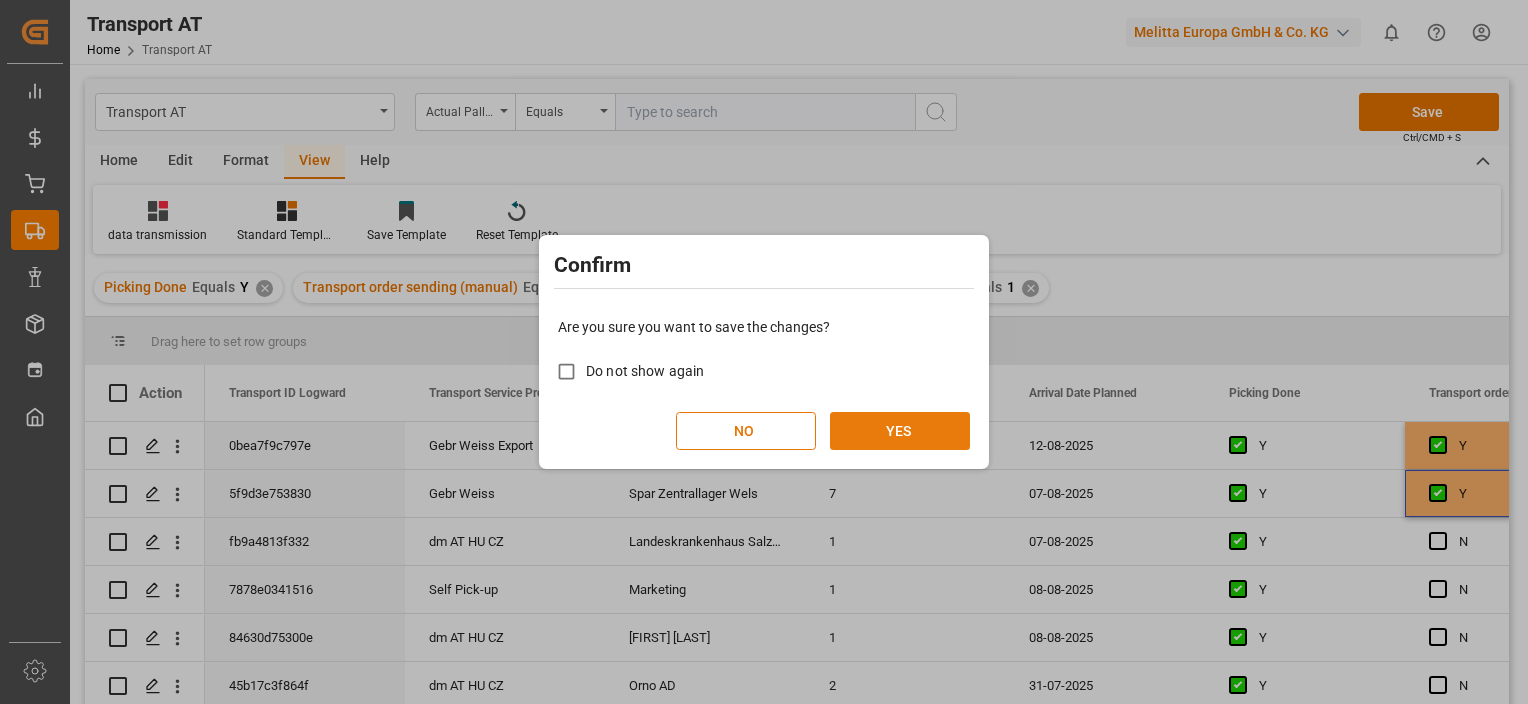click on "YES" at bounding box center (900, 431) 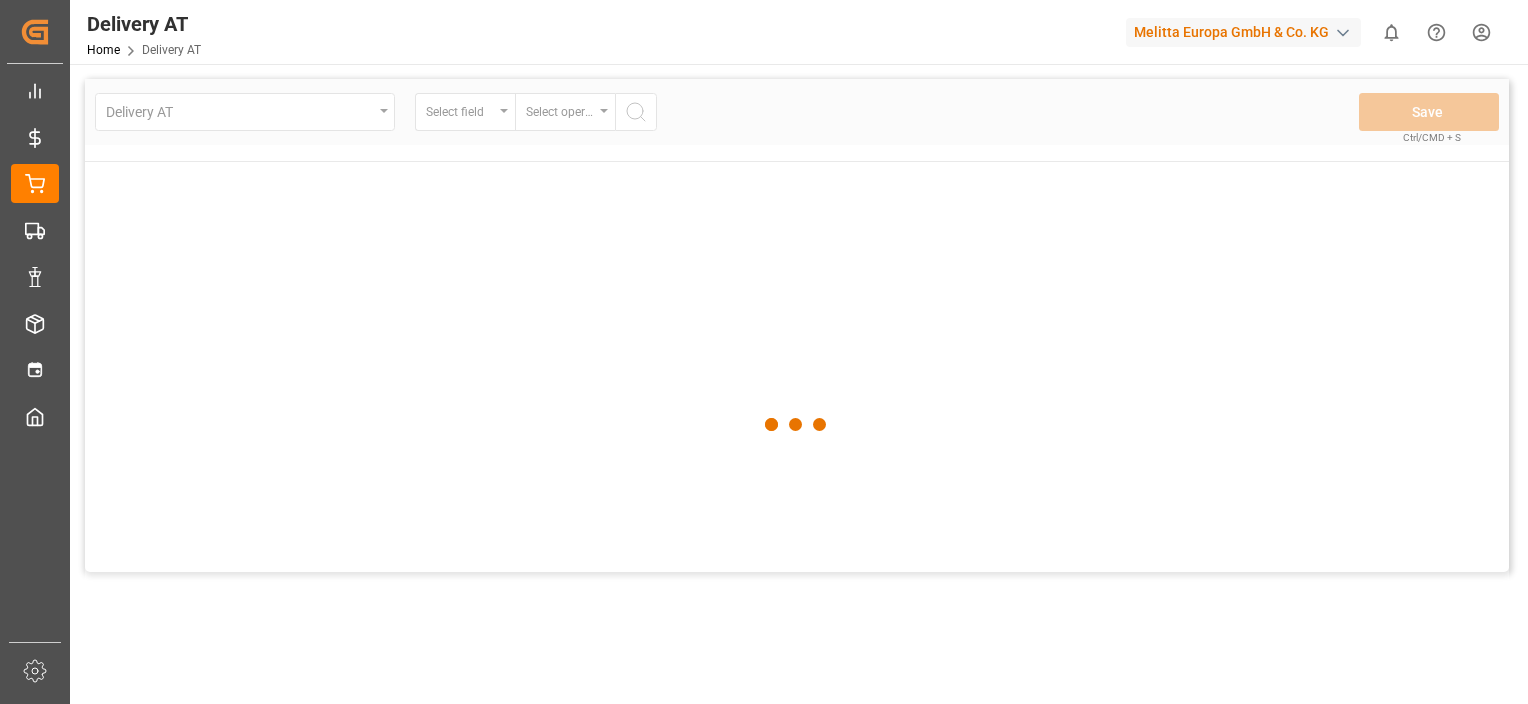 scroll, scrollTop: 0, scrollLeft: 0, axis: both 